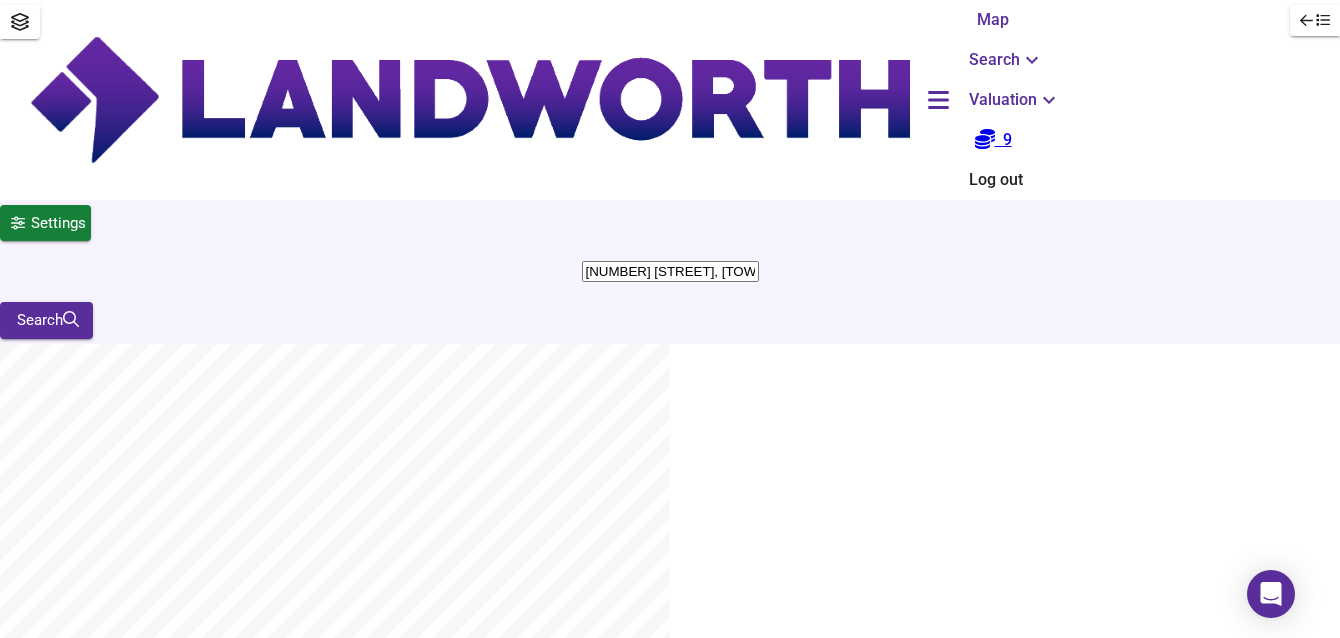 scroll, scrollTop: 0, scrollLeft: 0, axis: both 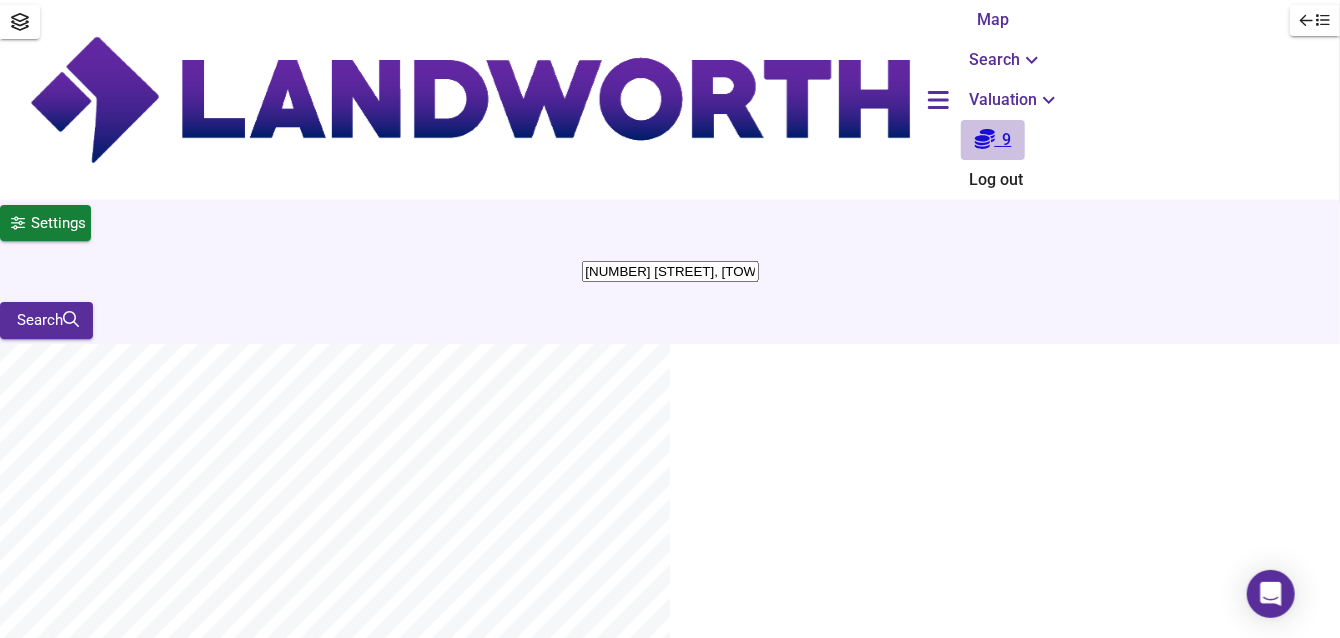click at bounding box center [985, 139] 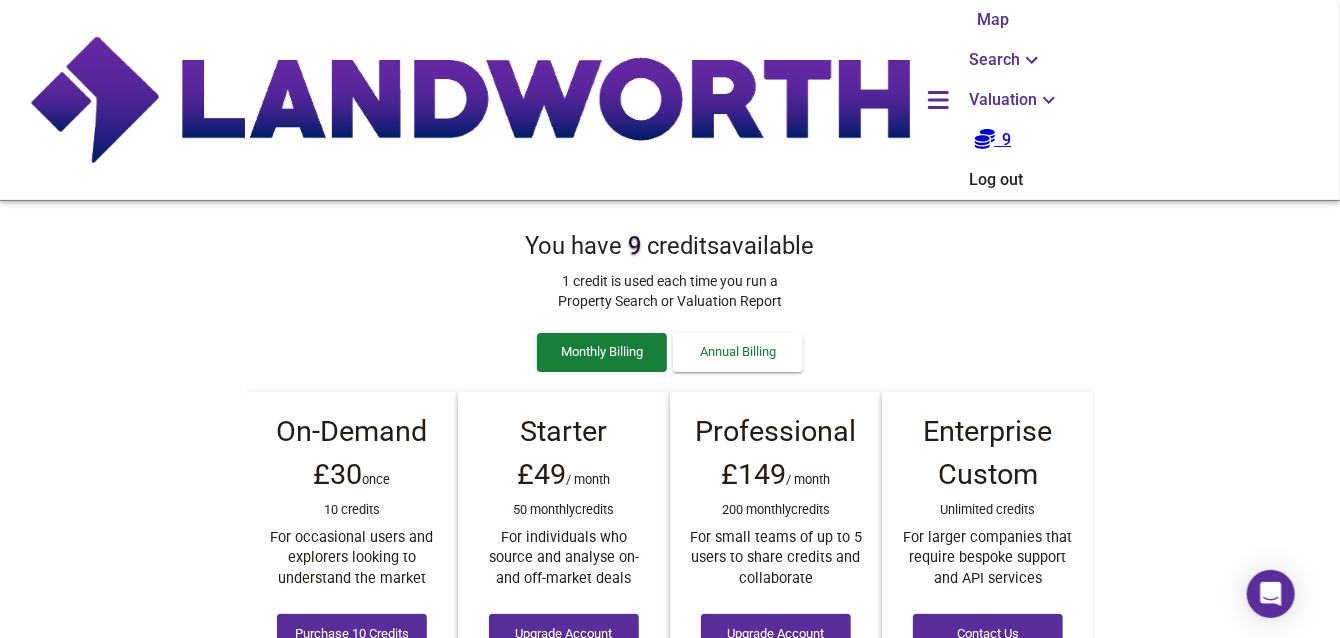 click on "Annual Billing" at bounding box center (602, 352) 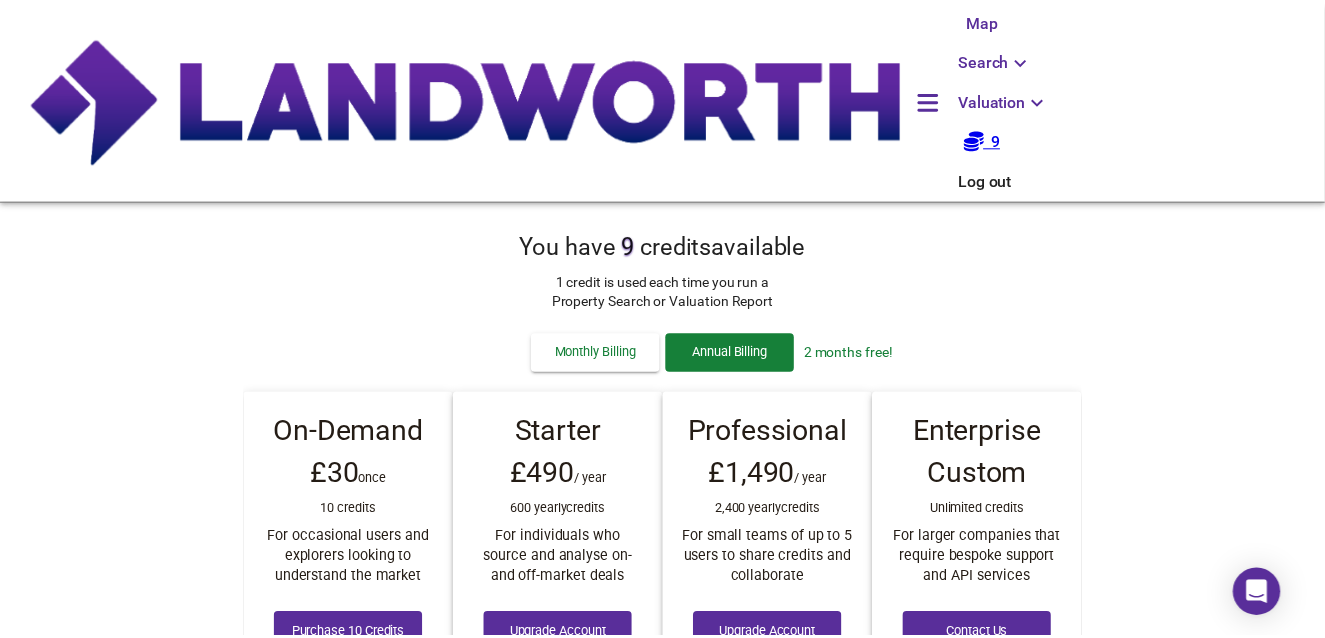 scroll, scrollTop: 0, scrollLeft: 0, axis: both 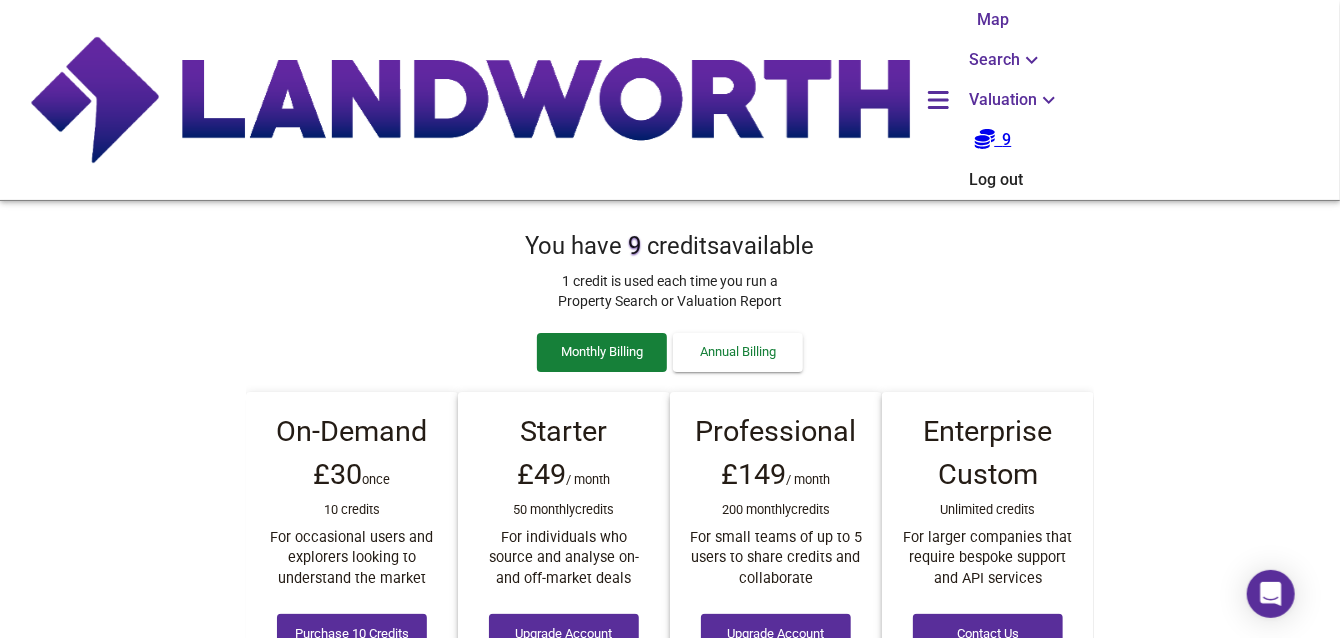 click on "Valuation" at bounding box center [1006, 60] 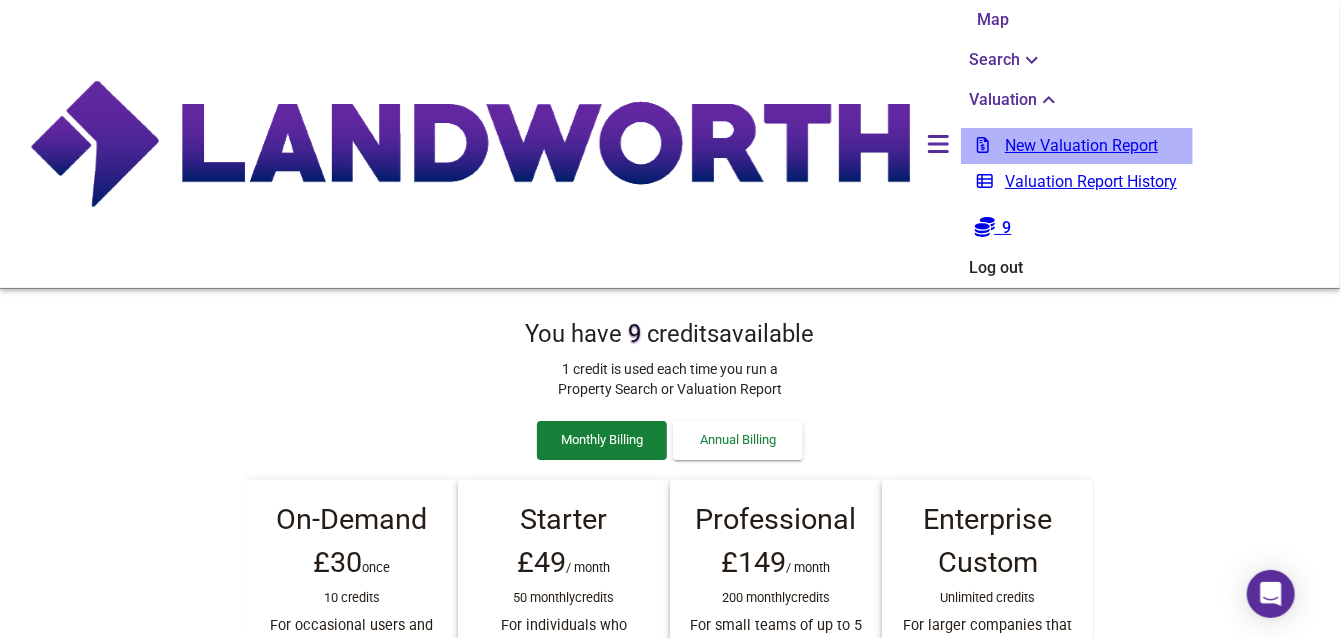 click on "New Valuation Report" at bounding box center (1077, 146) 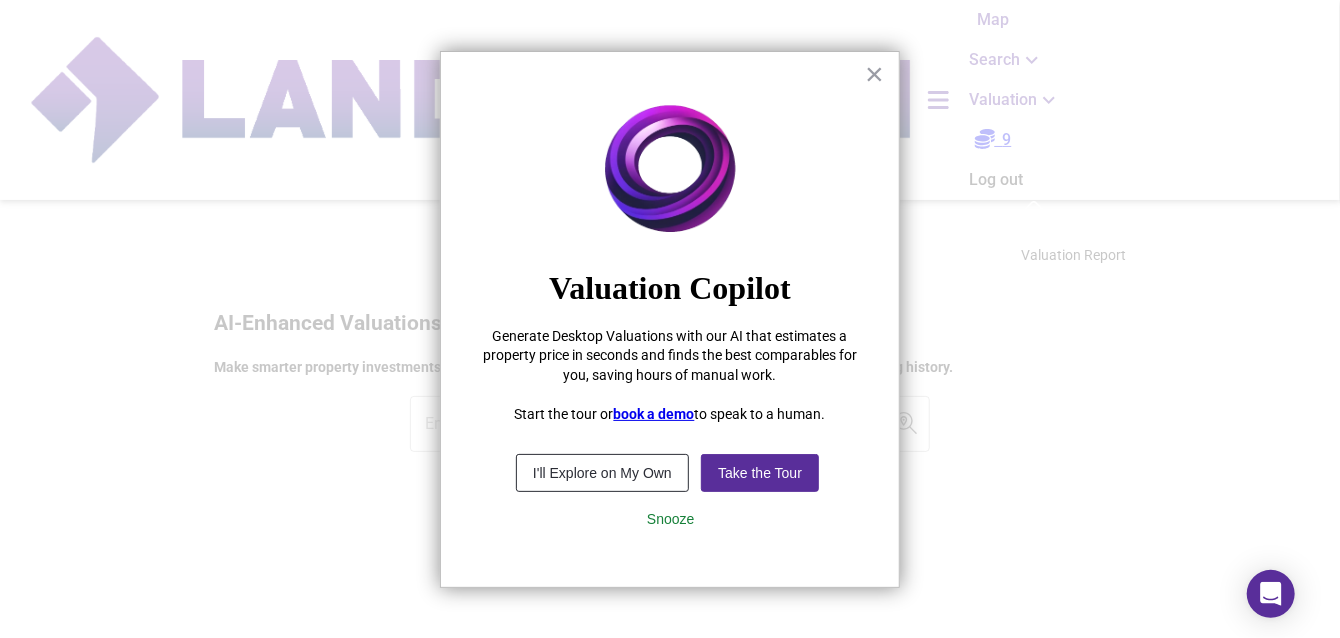 click on "Snooze" at bounding box center (670, 519) 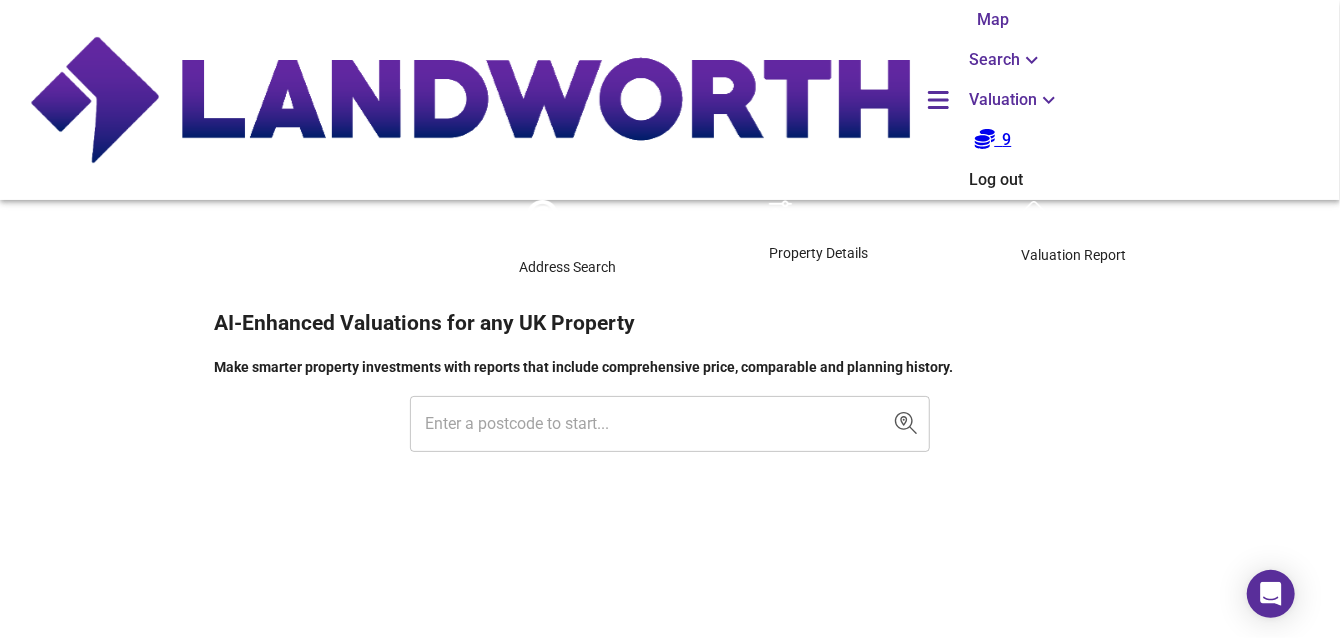click at bounding box center (655, 424) 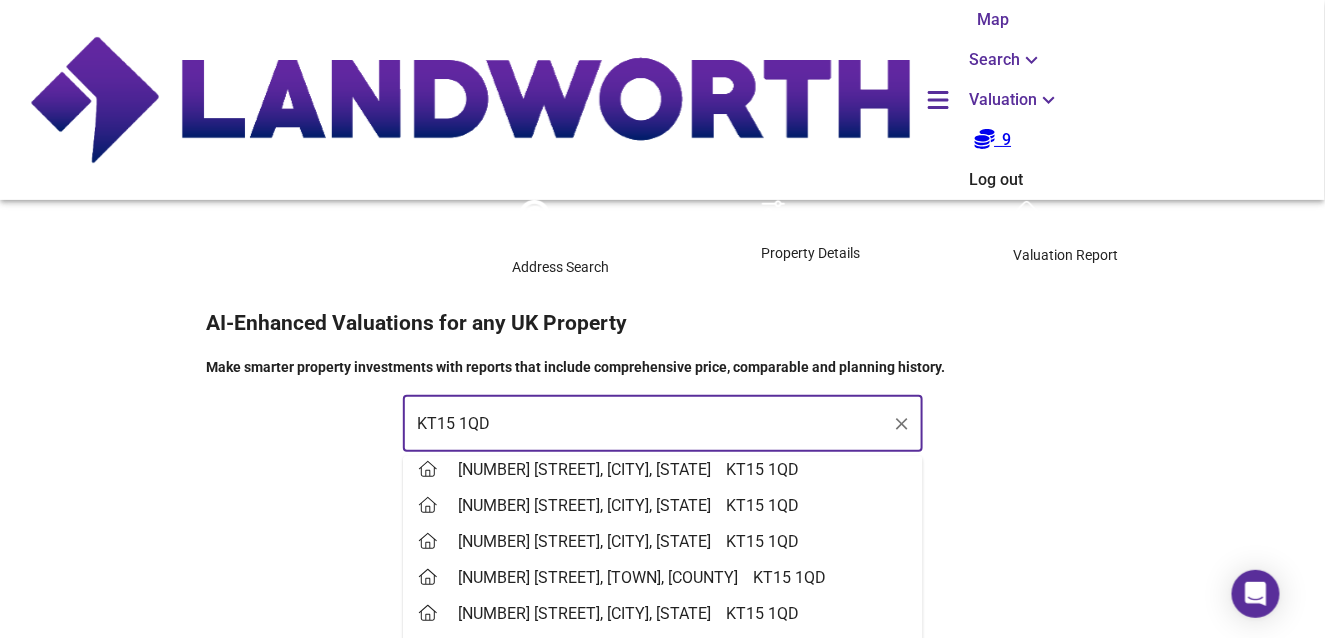 scroll, scrollTop: 200, scrollLeft: 0, axis: vertical 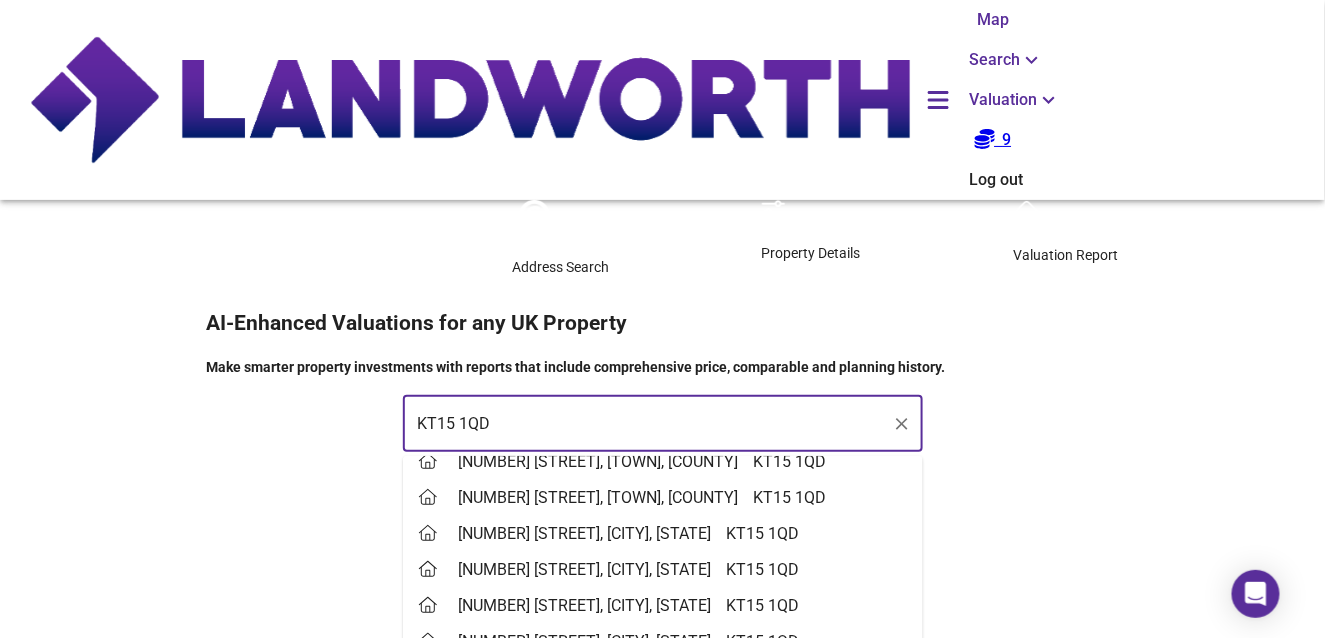 type on "KT15 1QD" 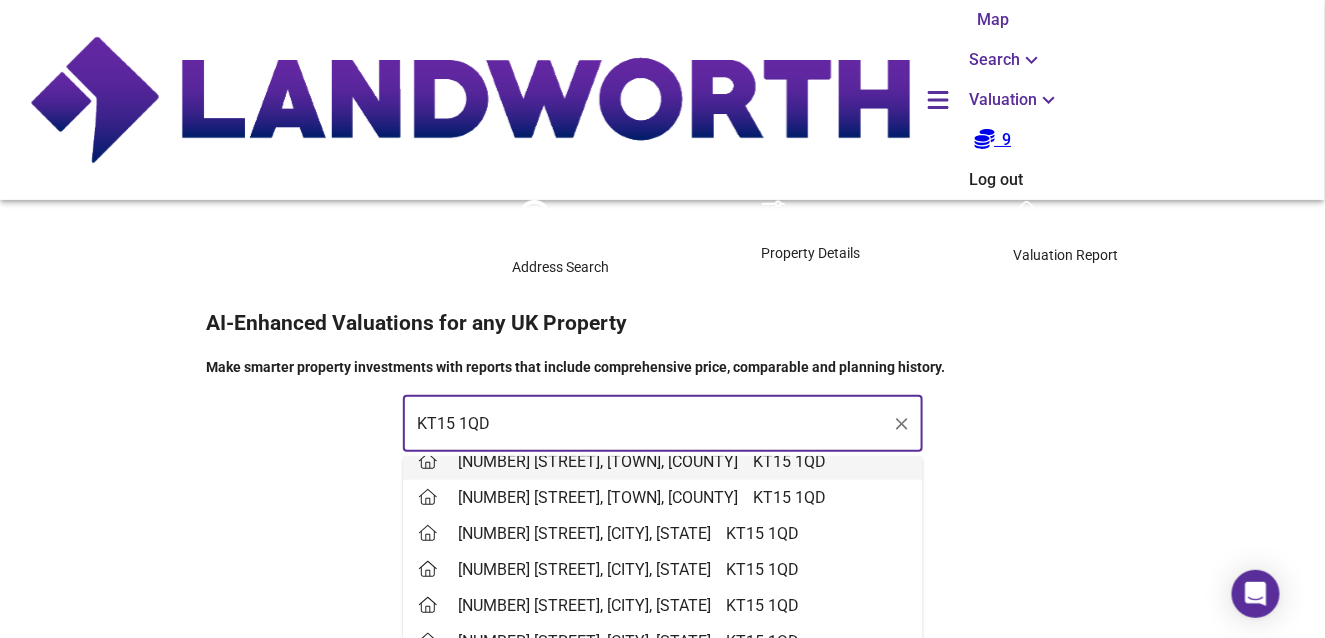 click on "[NUMBER] [STREET], [TOWN], [COUNTY]" at bounding box center [603, 462] 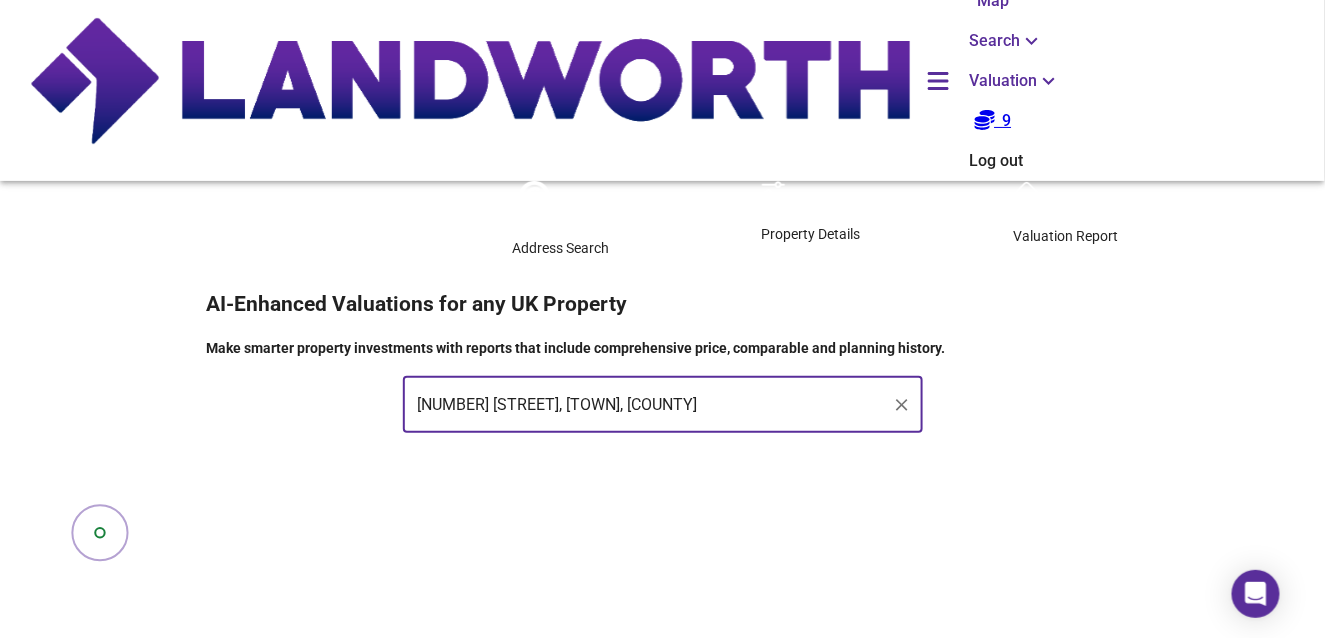scroll, scrollTop: 71, scrollLeft: 0, axis: vertical 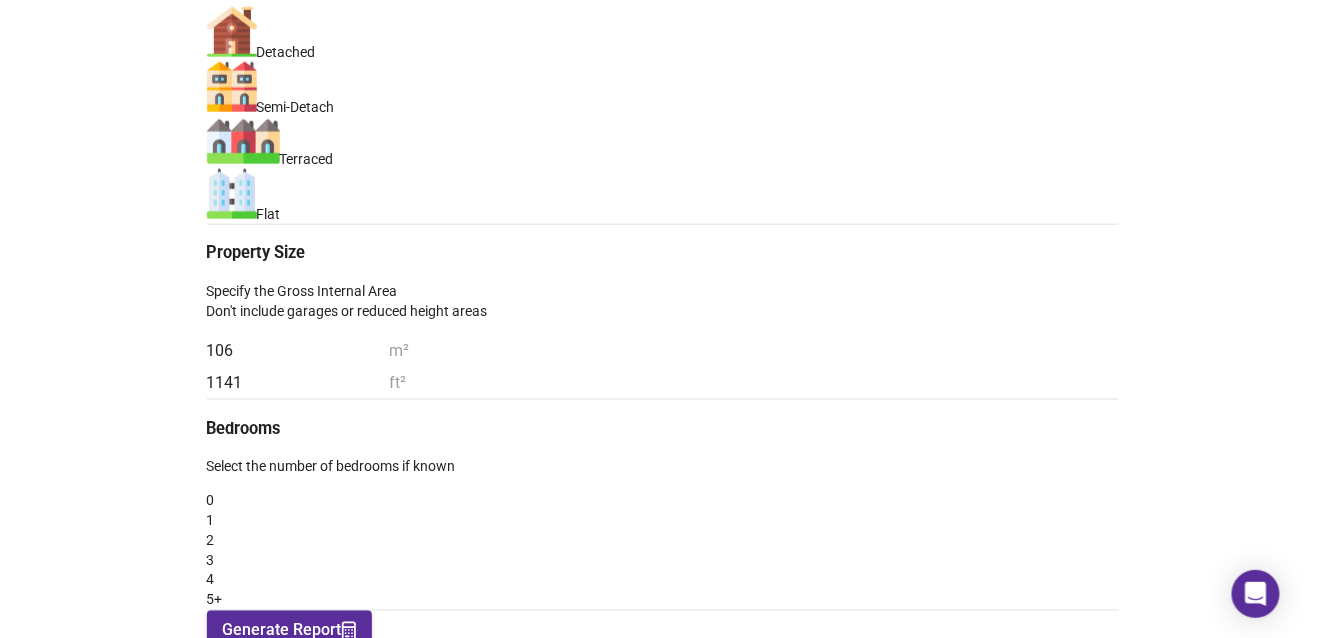 click on "Generate Report" at bounding box center [289, 631] 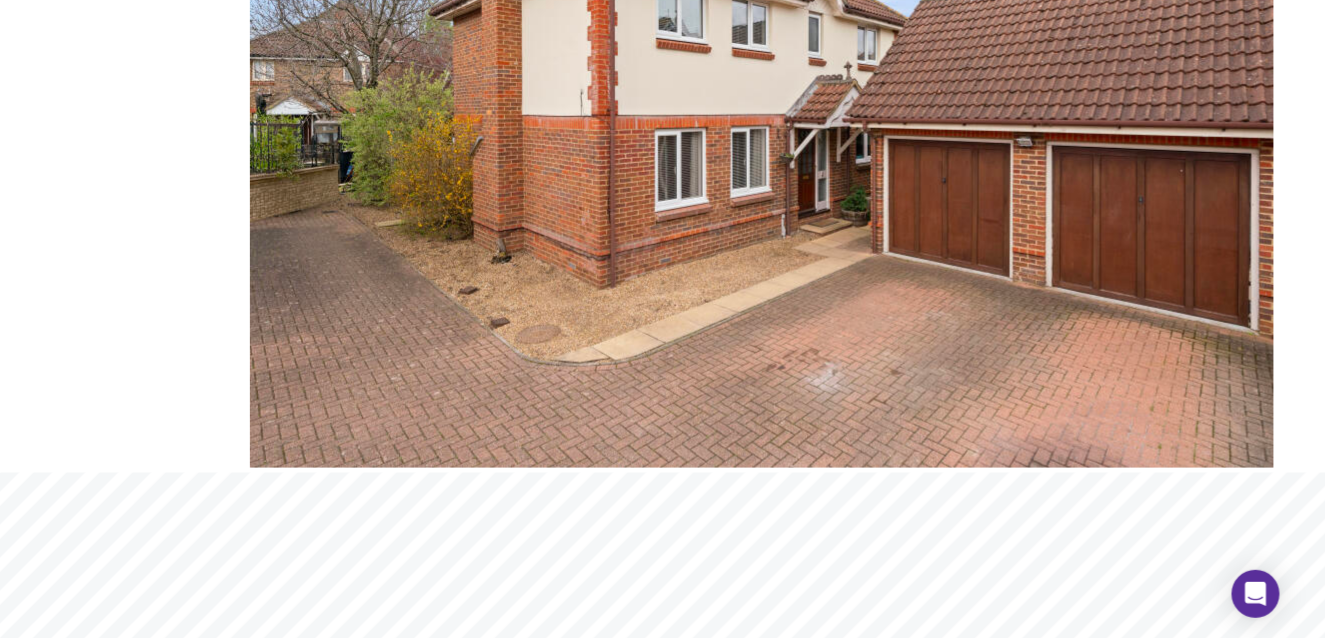 scroll, scrollTop: 55, scrollLeft: 0, axis: vertical 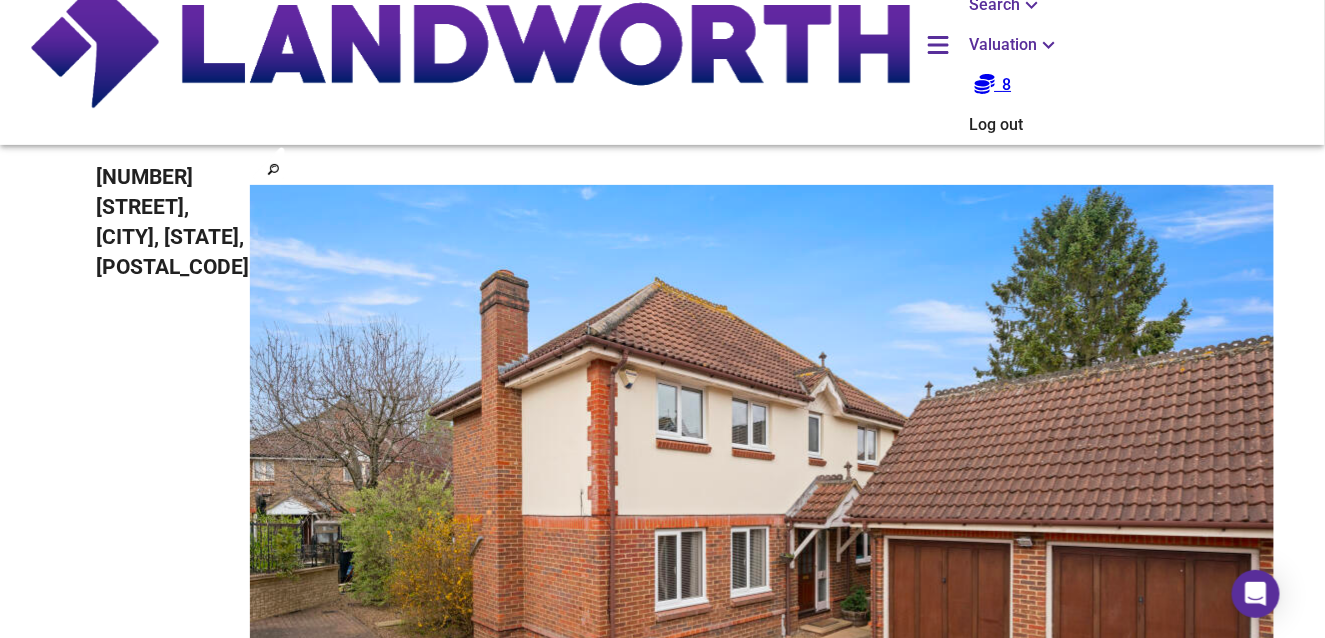 click on "Find Comparables" at bounding box center [188, 1430] 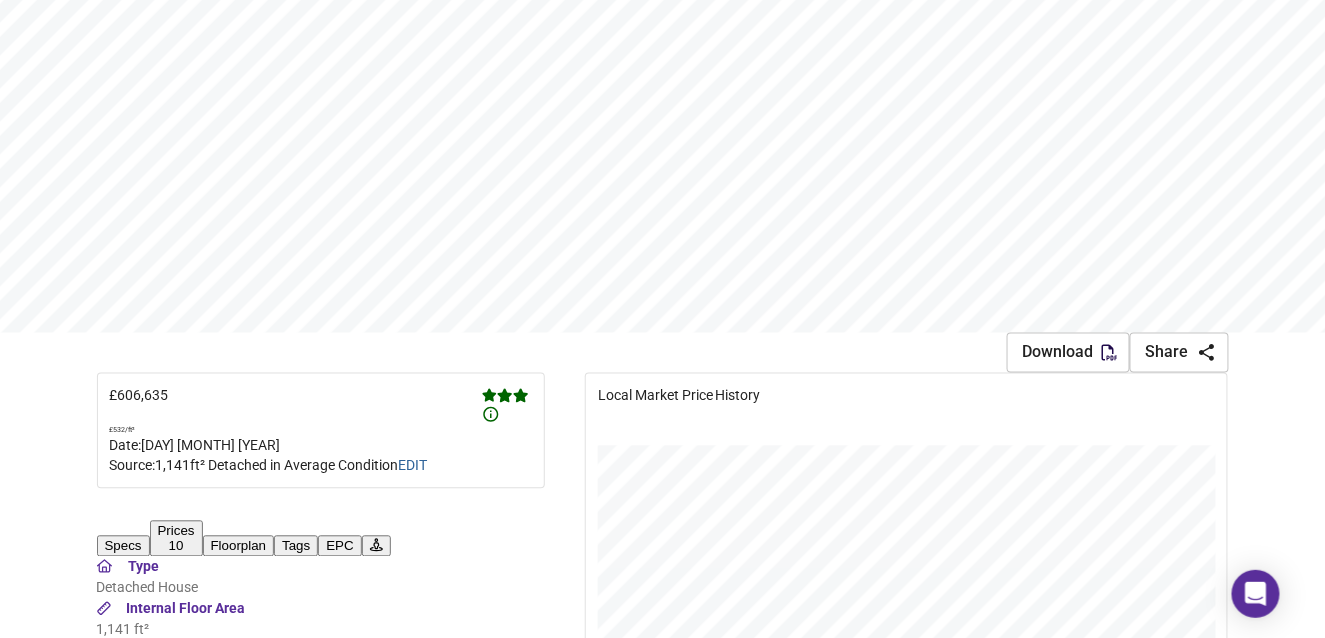 scroll, scrollTop: 757, scrollLeft: 0, axis: vertical 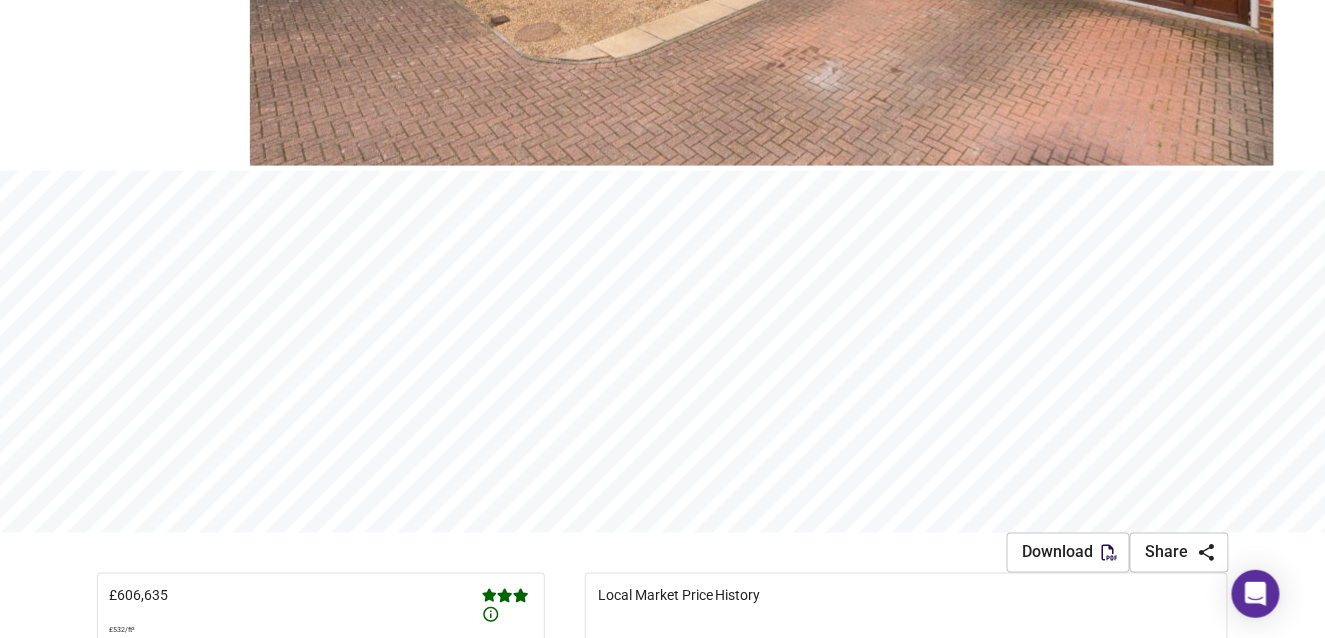 click on "For Sale 24" at bounding box center [419, 988] 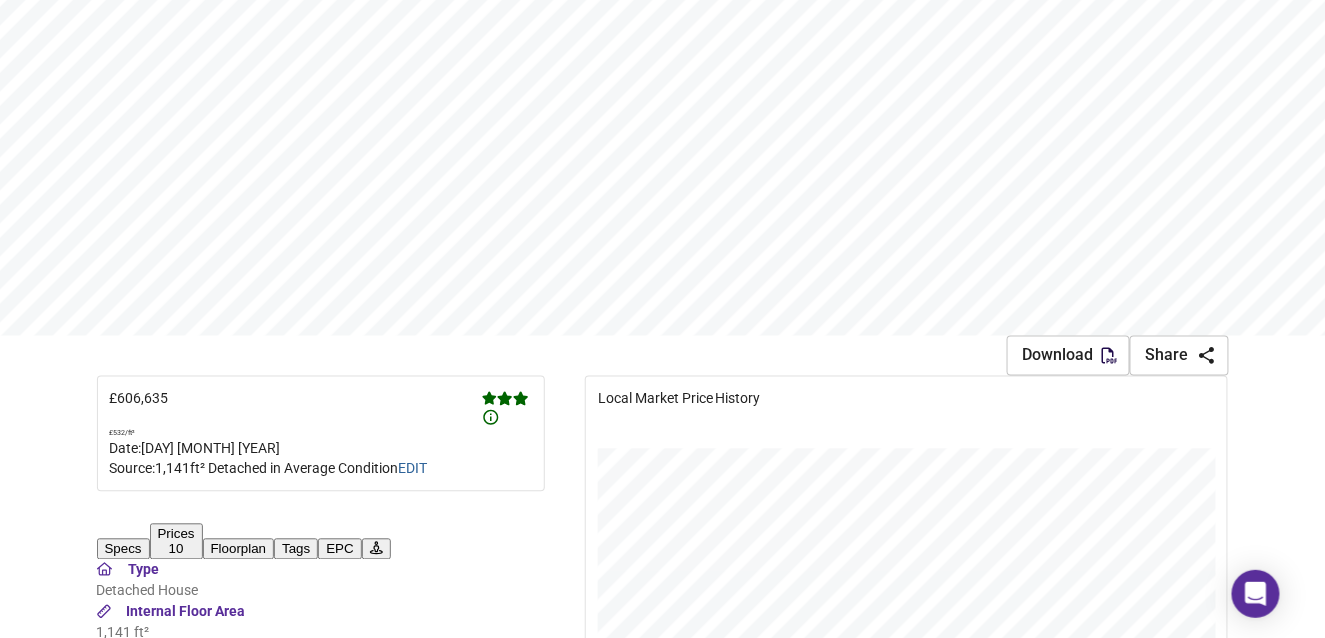 scroll, scrollTop: 957, scrollLeft: 0, axis: vertical 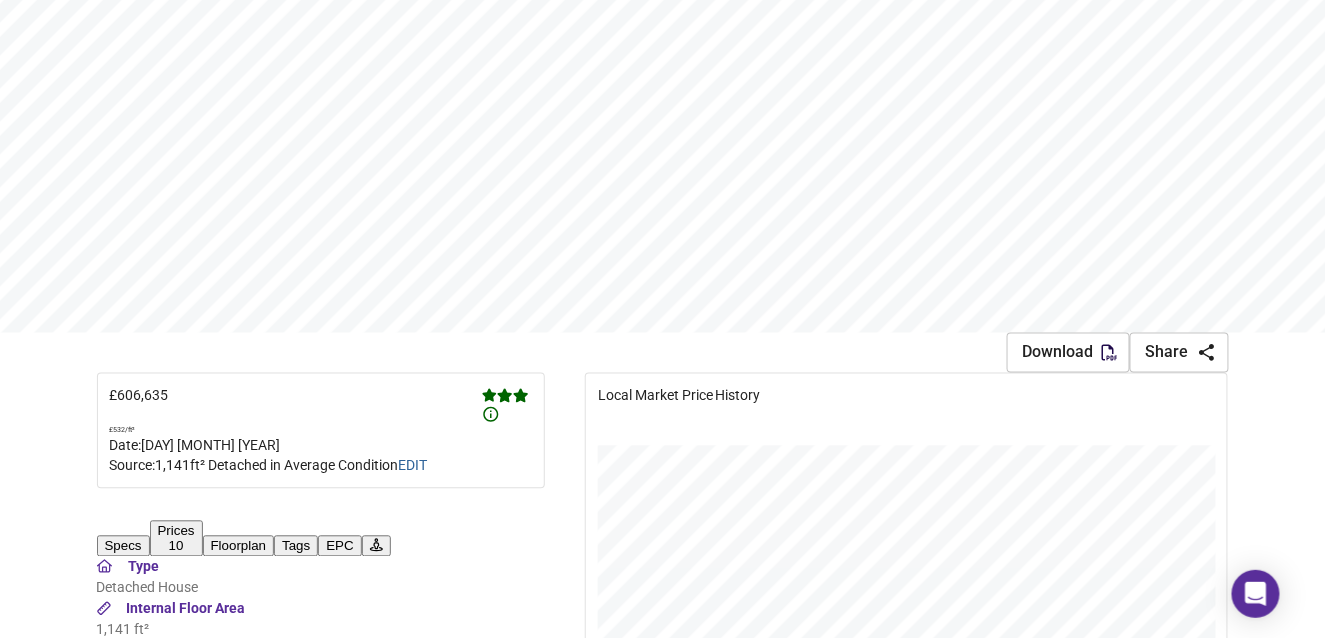 click on "See Map" at bounding box center (219, 908) 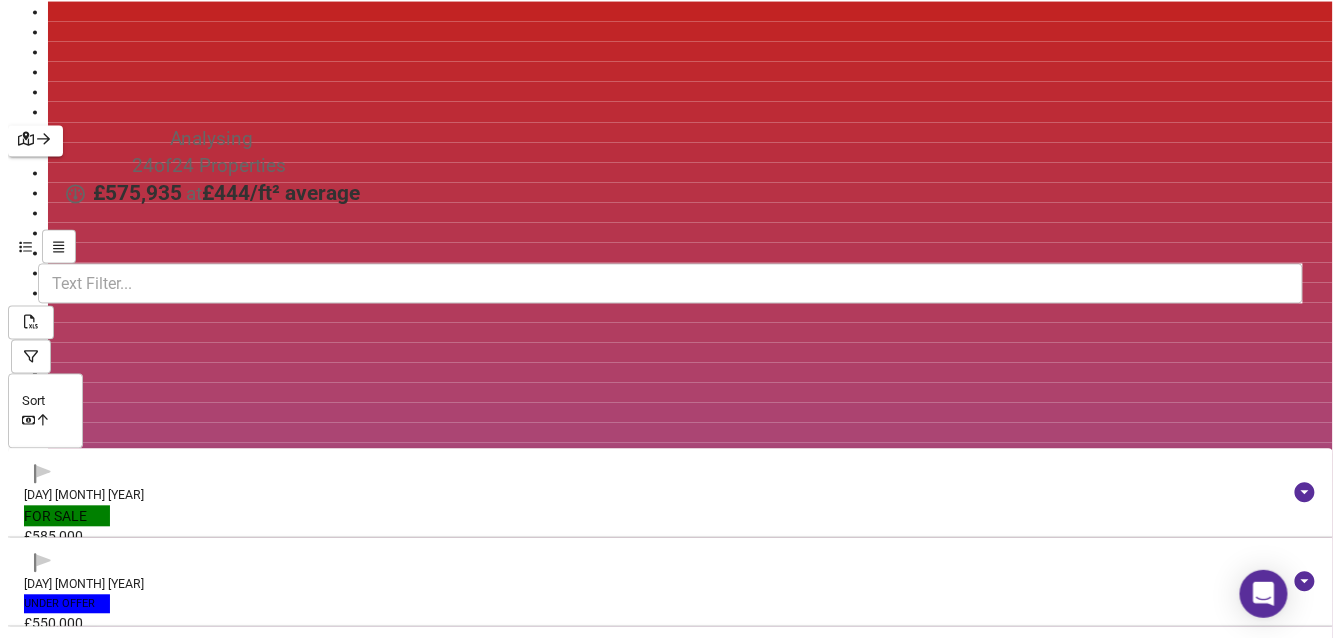 scroll, scrollTop: 0, scrollLeft: 0, axis: both 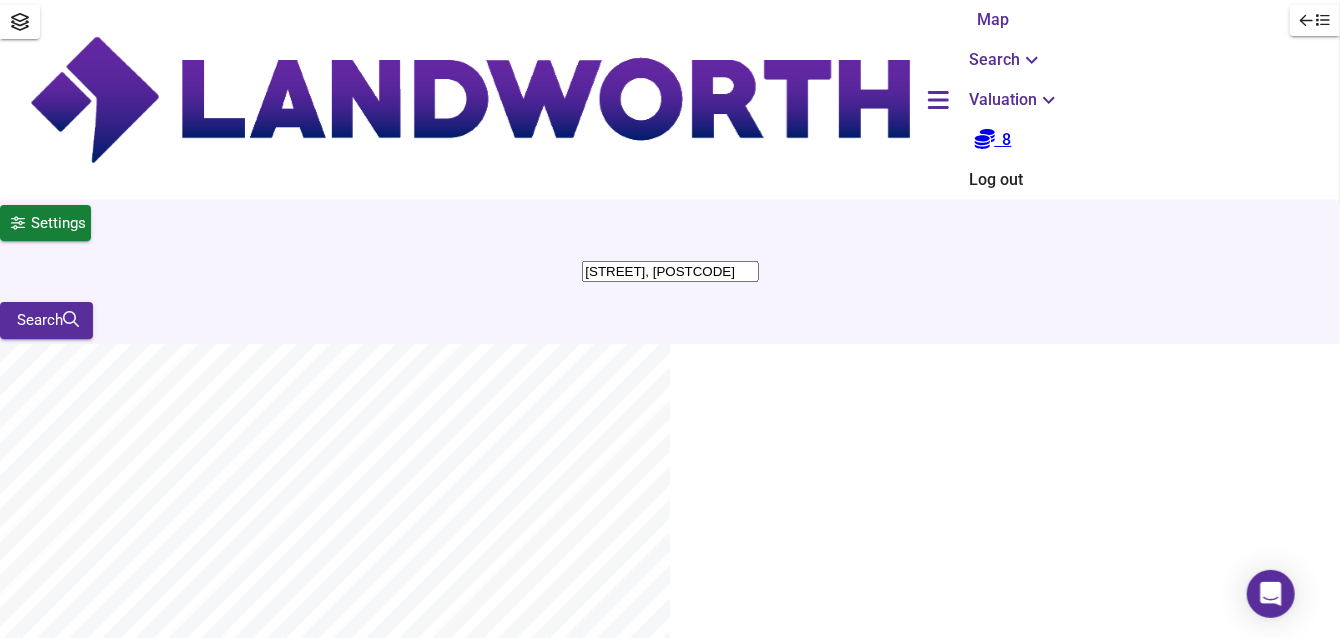 click at bounding box center (20, 22) 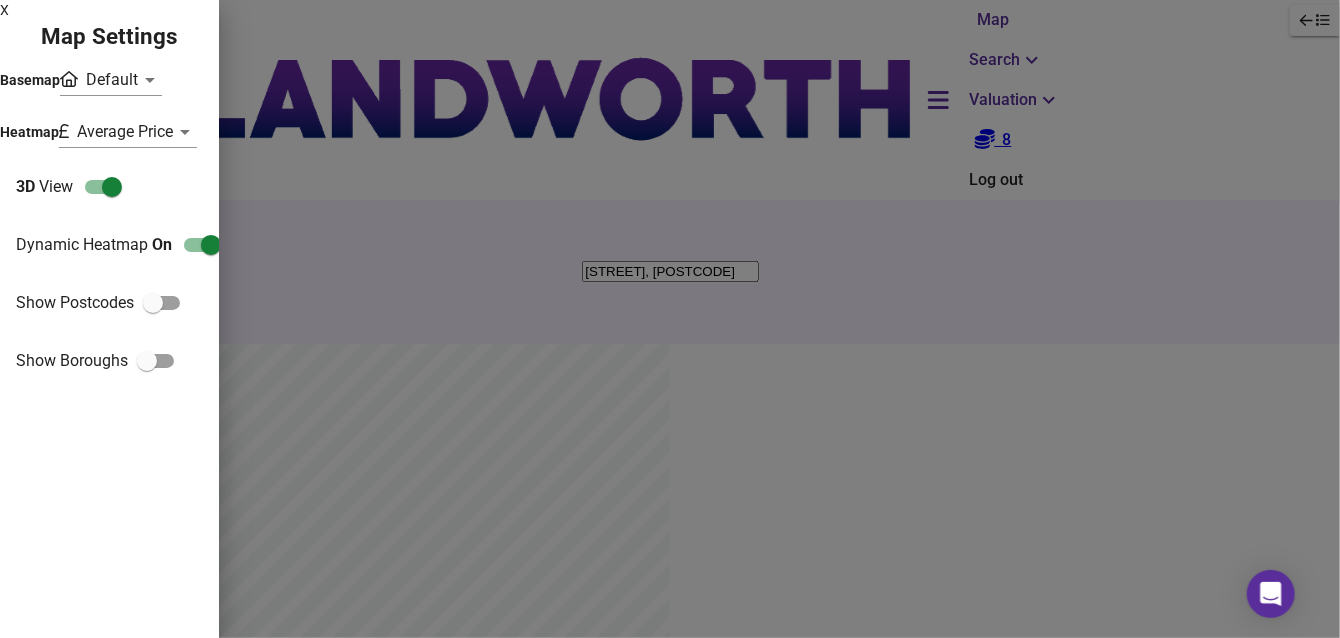 click at bounding box center (670, 319) 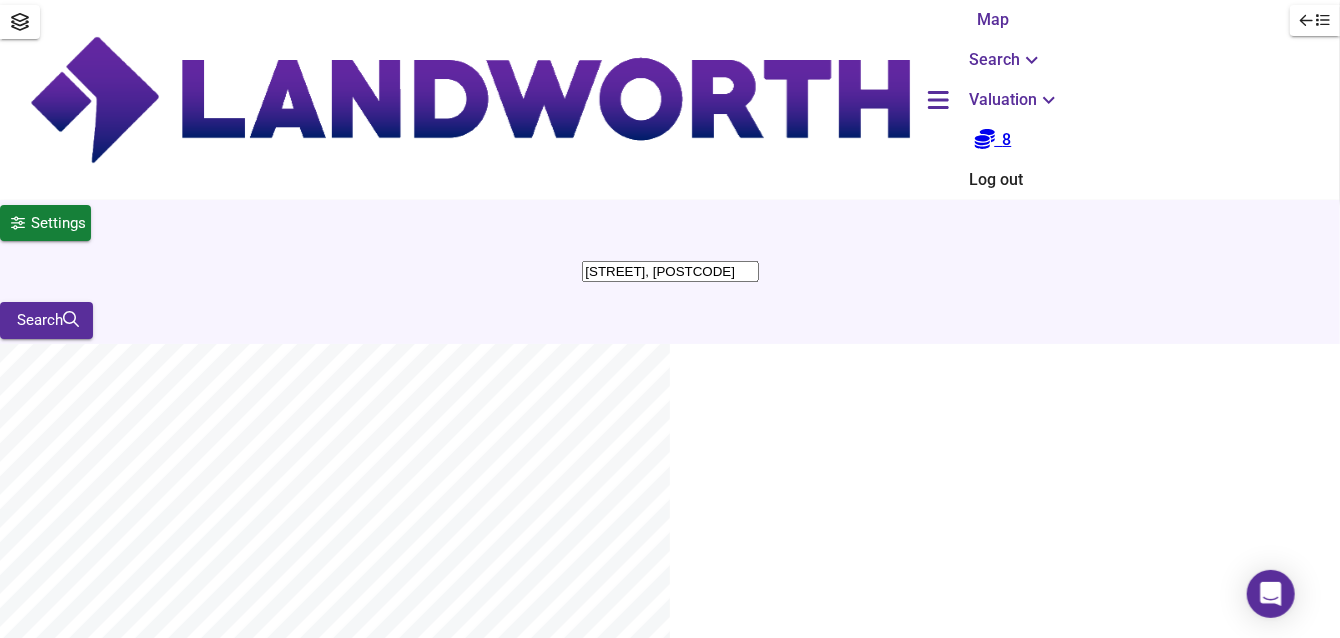 click at bounding box center (35, 1096) 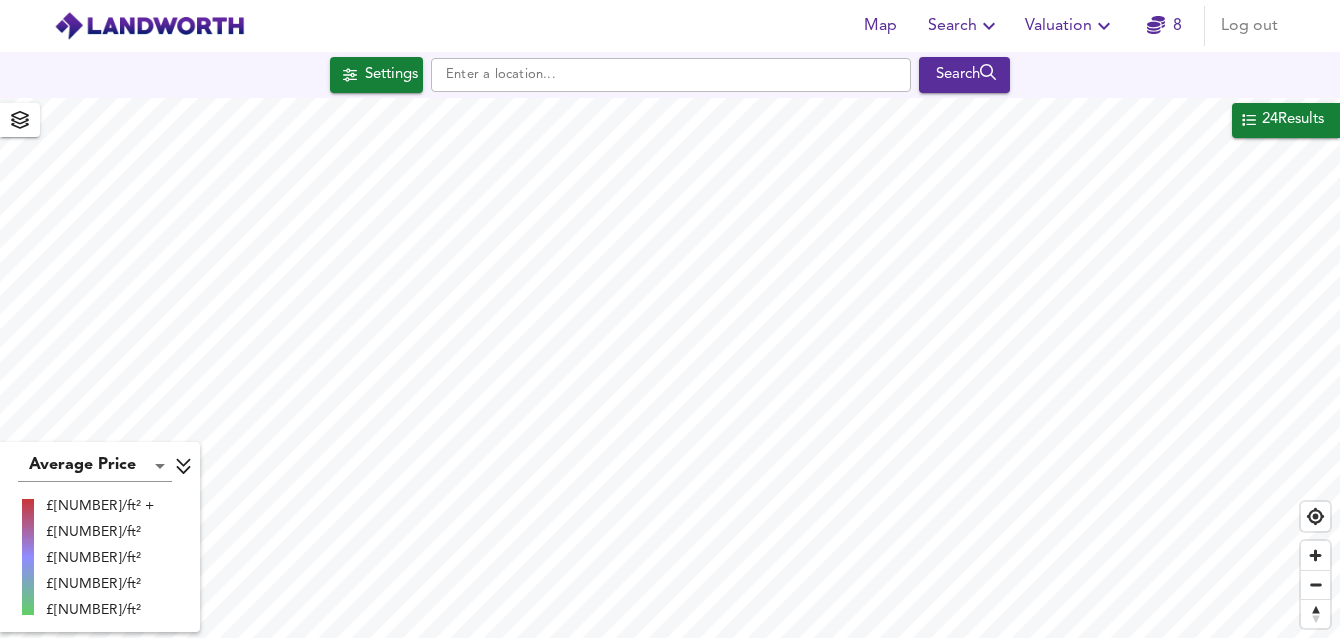 scroll, scrollTop: 0, scrollLeft: 0, axis: both 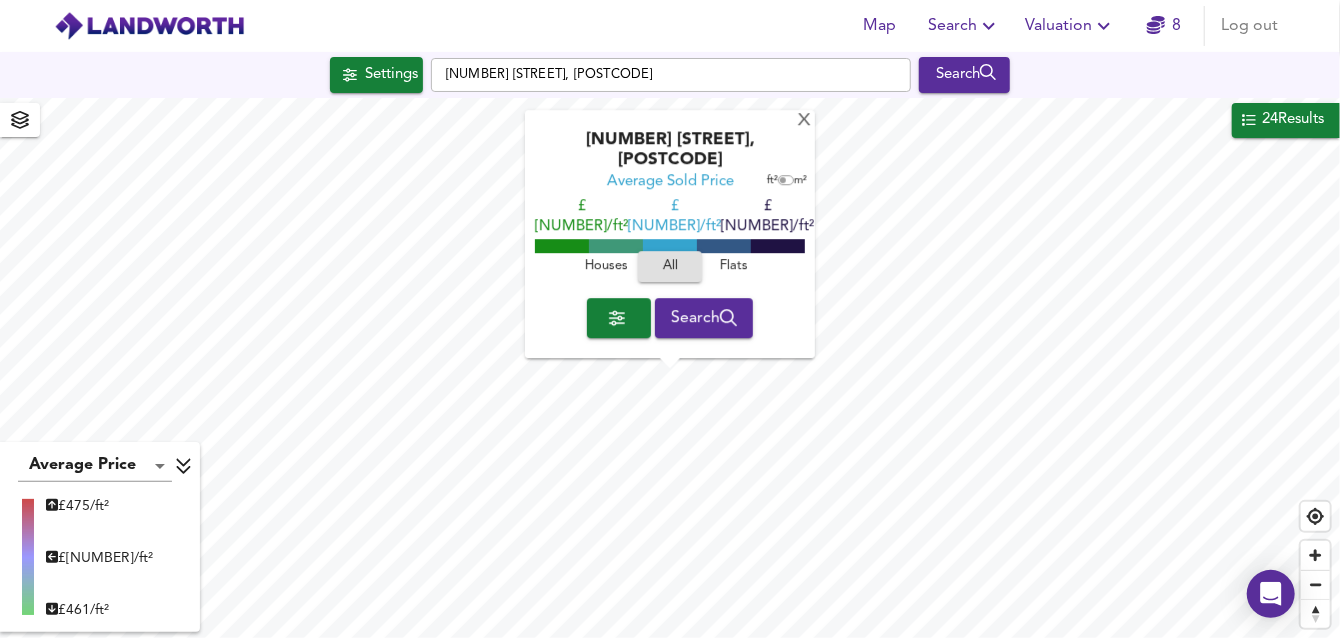 click on "Valuation" at bounding box center (964, 26) 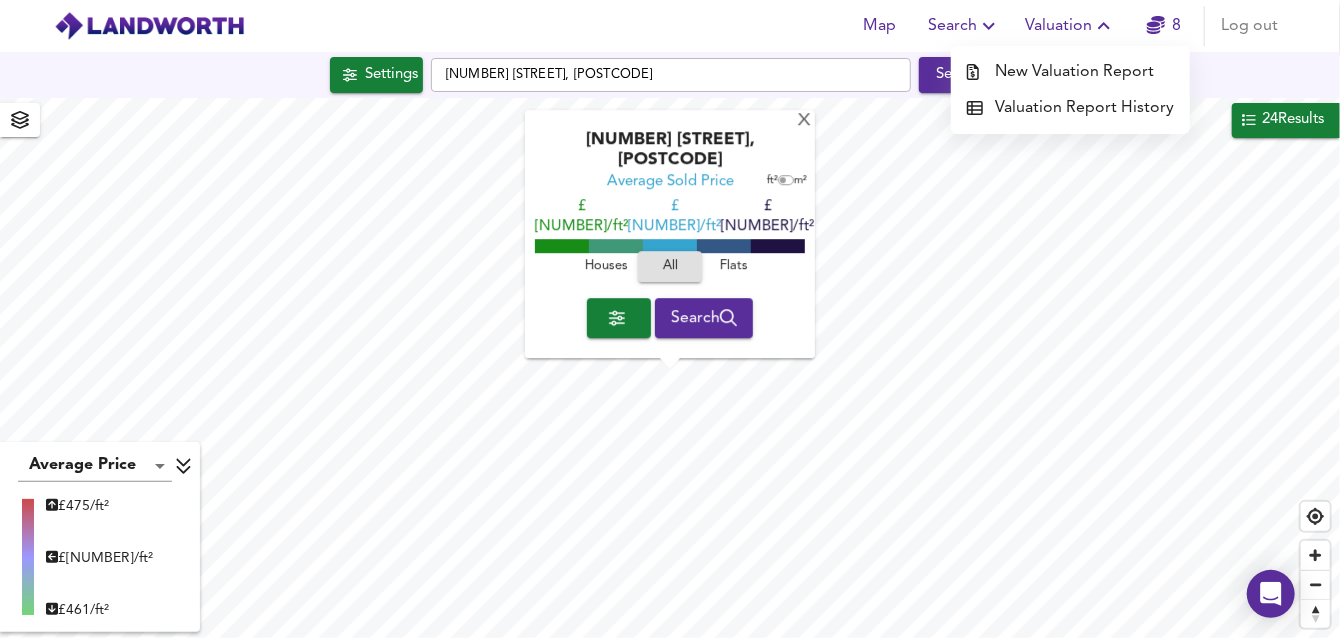click on "Valuation Report History" at bounding box center [1070, 108] 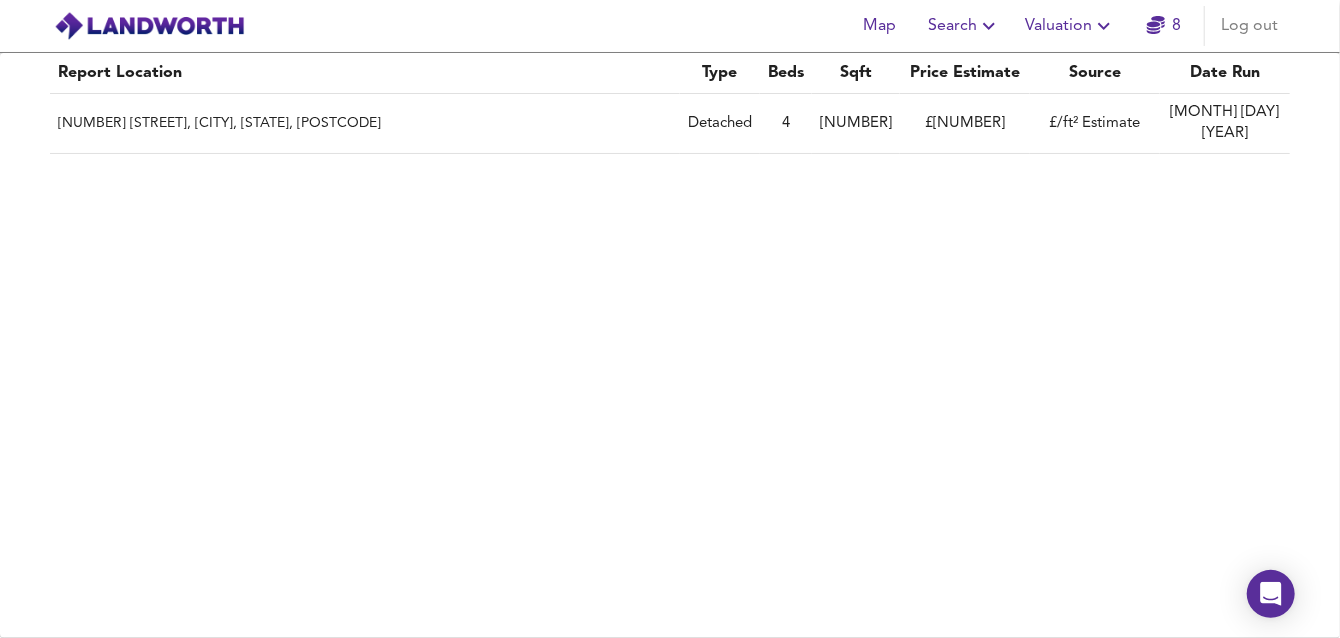 click on "[NUMBER] [STREET], [CITY], [STATE], [POSTAL_CODE]" at bounding box center [365, 124] 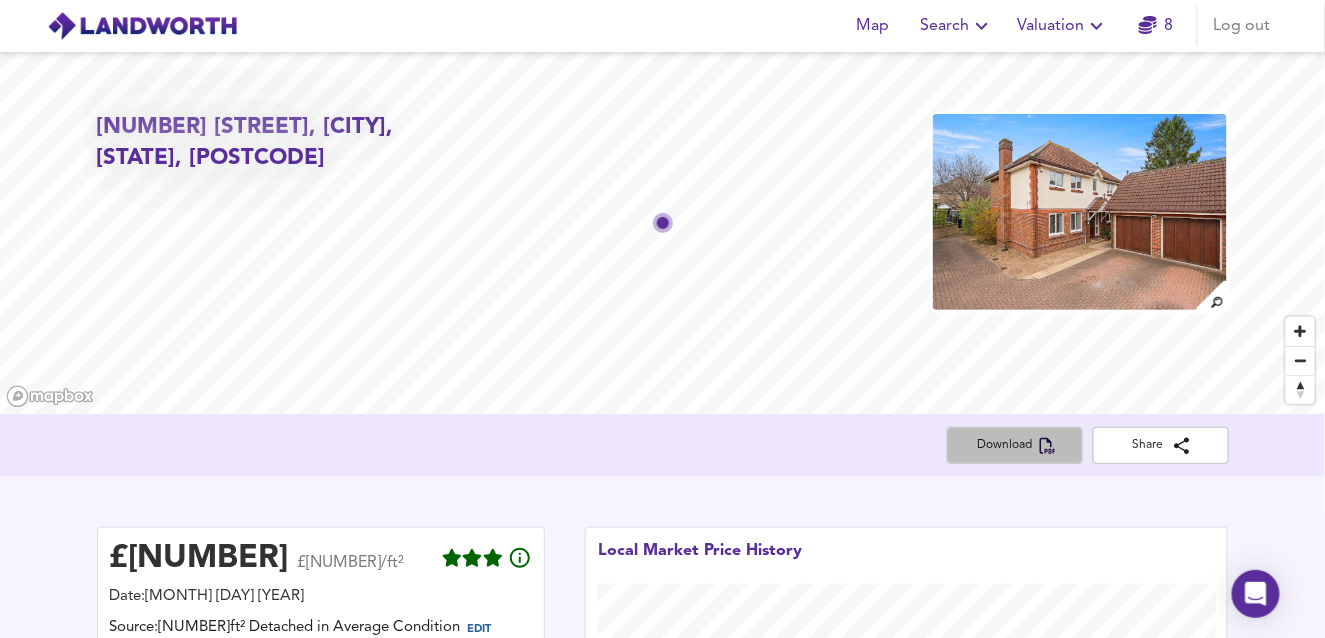 click on "Download" at bounding box center [1015, 445] 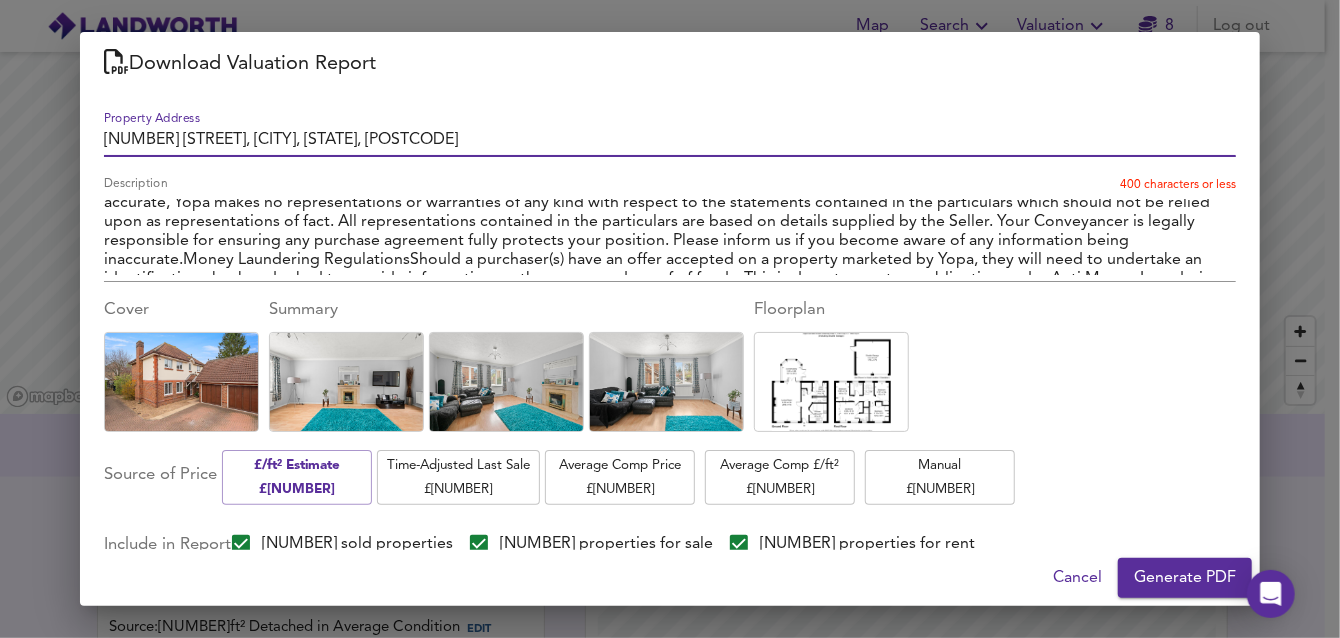 scroll, scrollTop: 171, scrollLeft: 0, axis: vertical 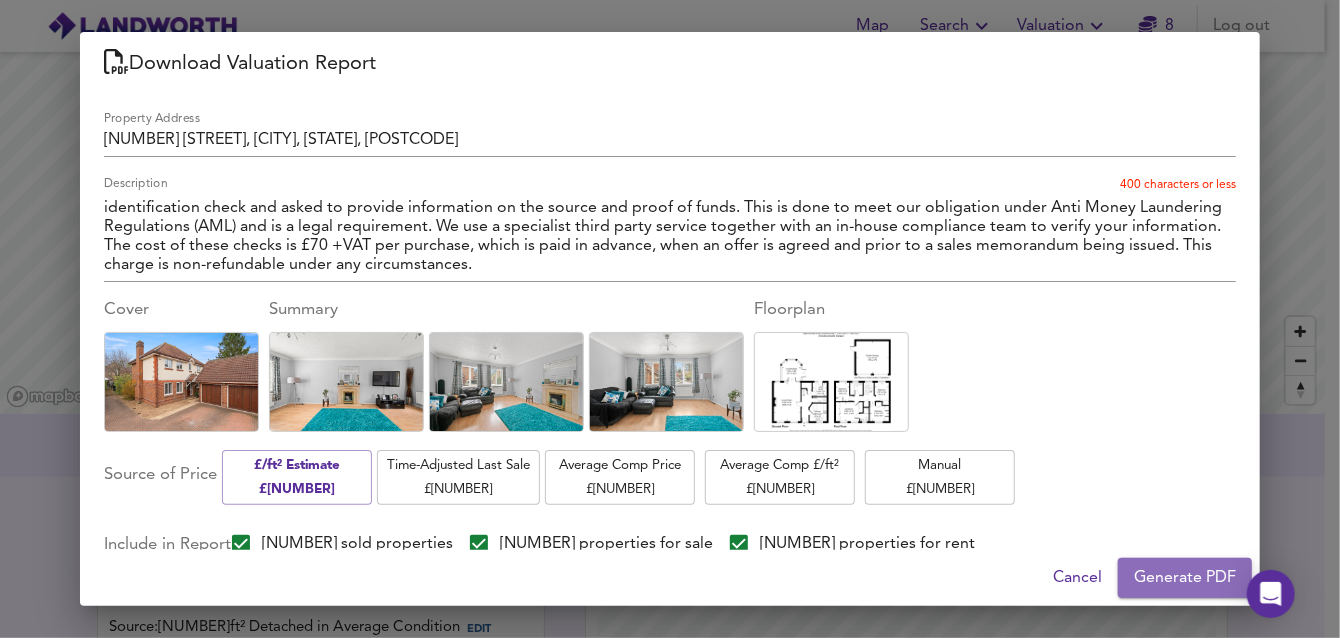 click on "Generate PDF" at bounding box center (1185, 578) 